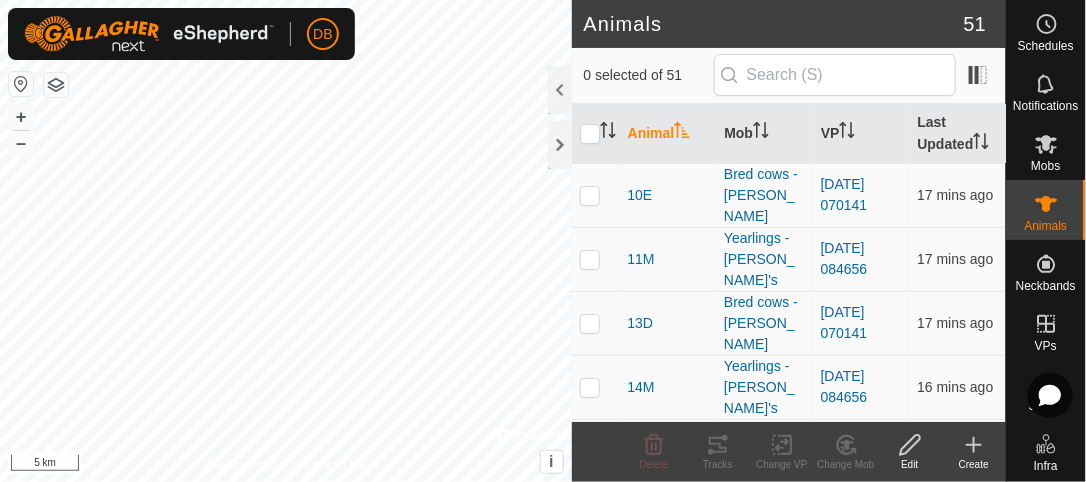 scroll, scrollTop: 0, scrollLeft: 0, axis: both 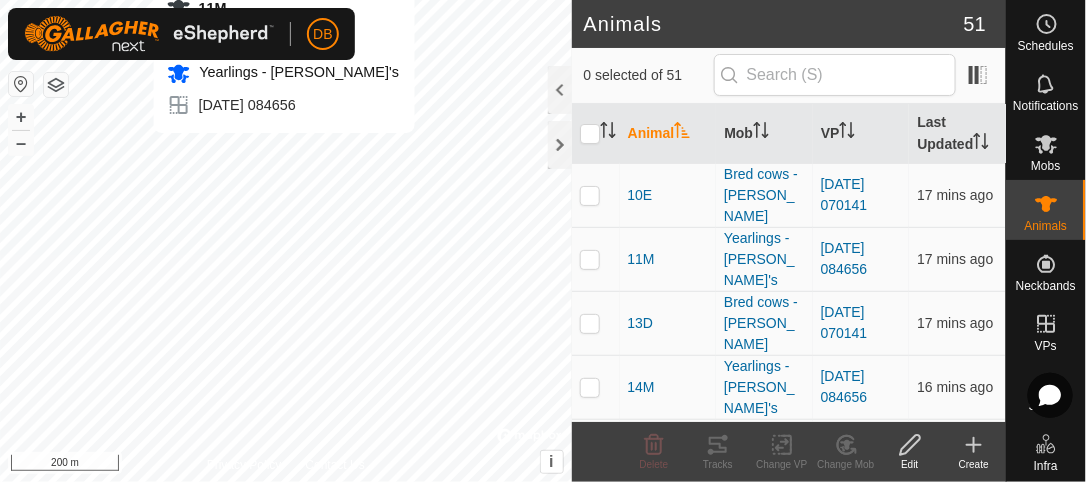 checkbox on "true" 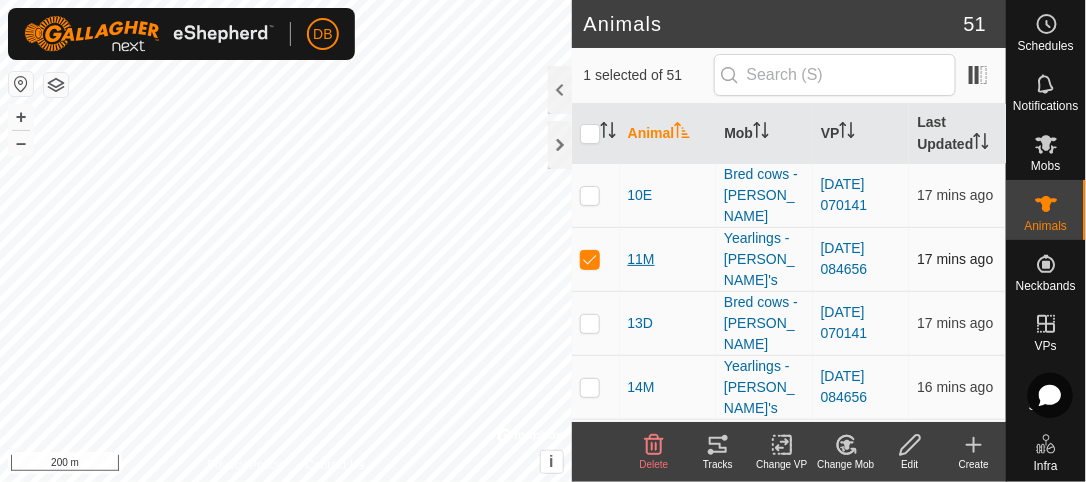 click on "11M" at bounding box center (641, 259) 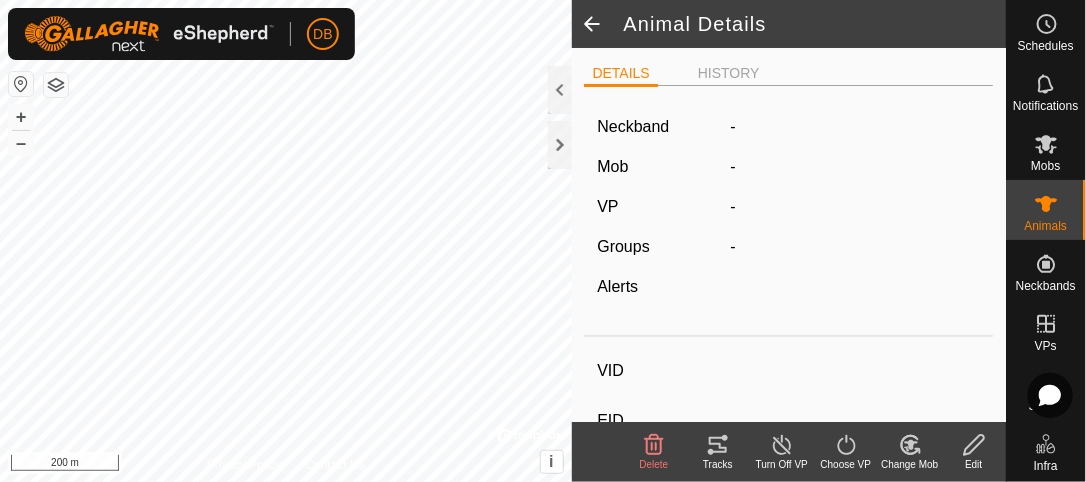 type on "11M" 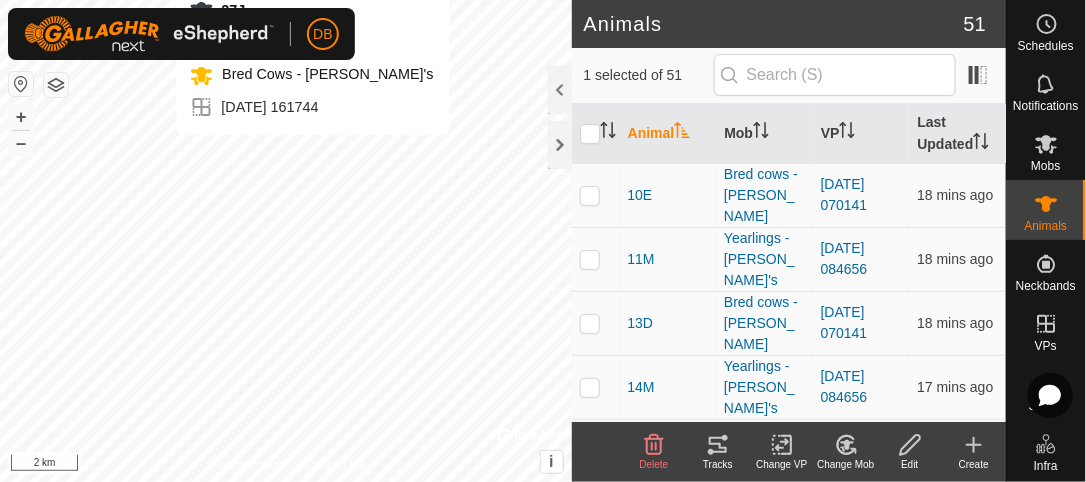 checkbox on "false" 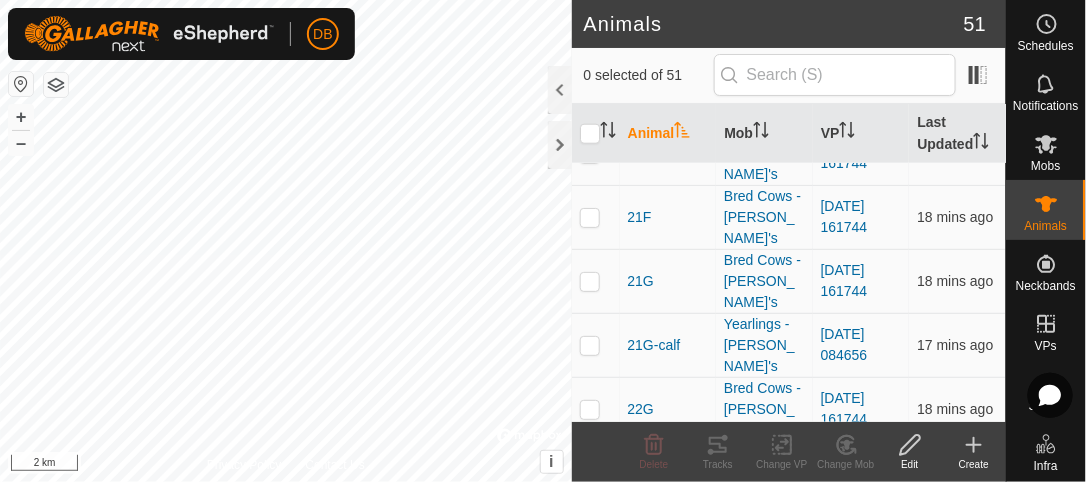 scroll, scrollTop: 553, scrollLeft: 0, axis: vertical 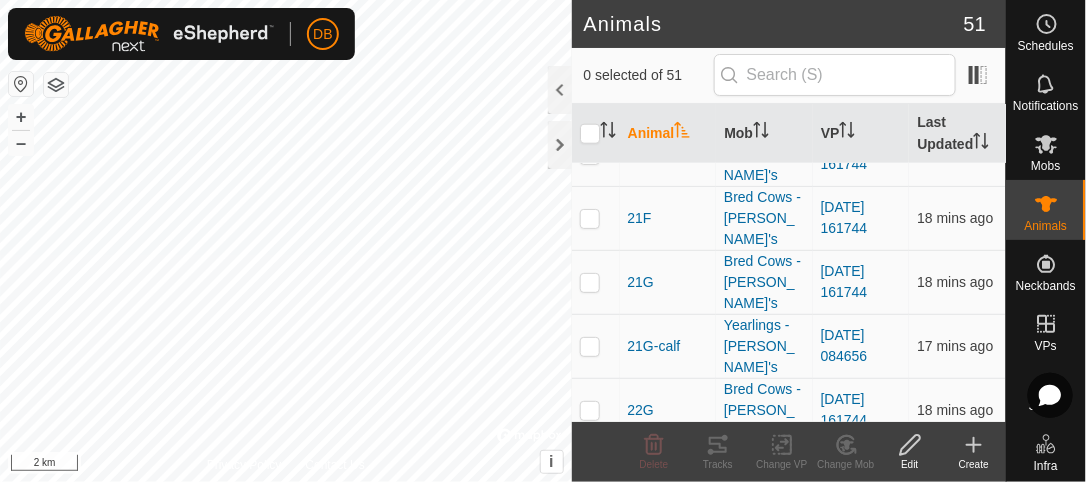 click on "27J" at bounding box center (639, 538) 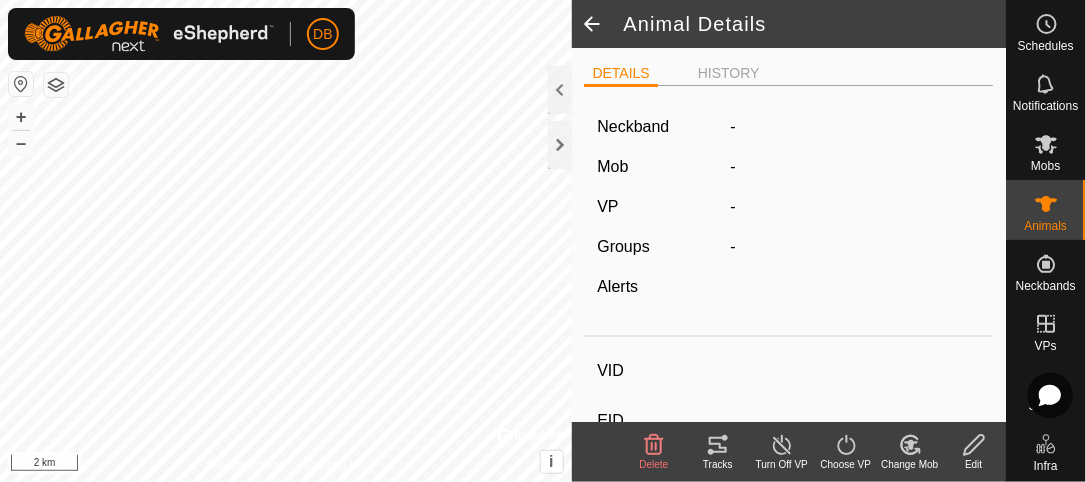 type on "27J" 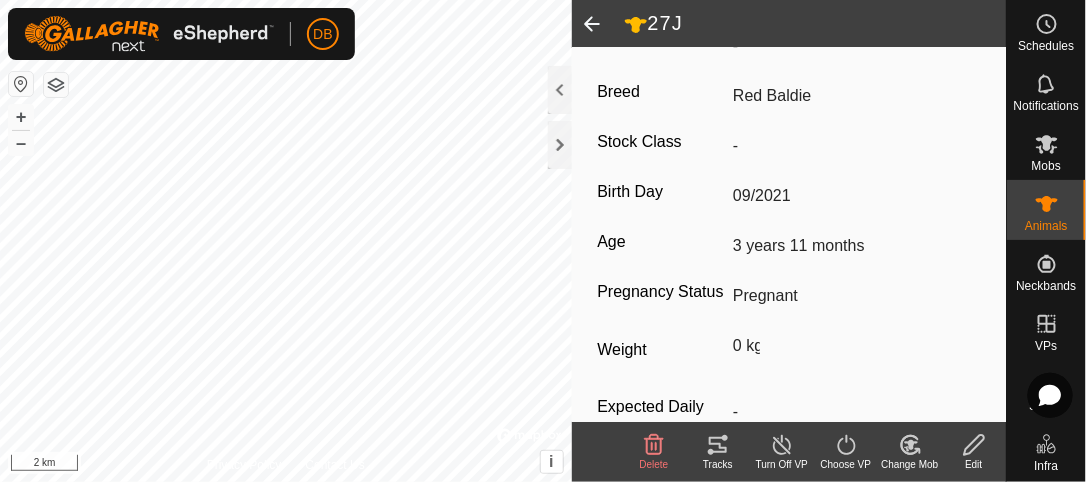 scroll, scrollTop: 475, scrollLeft: 0, axis: vertical 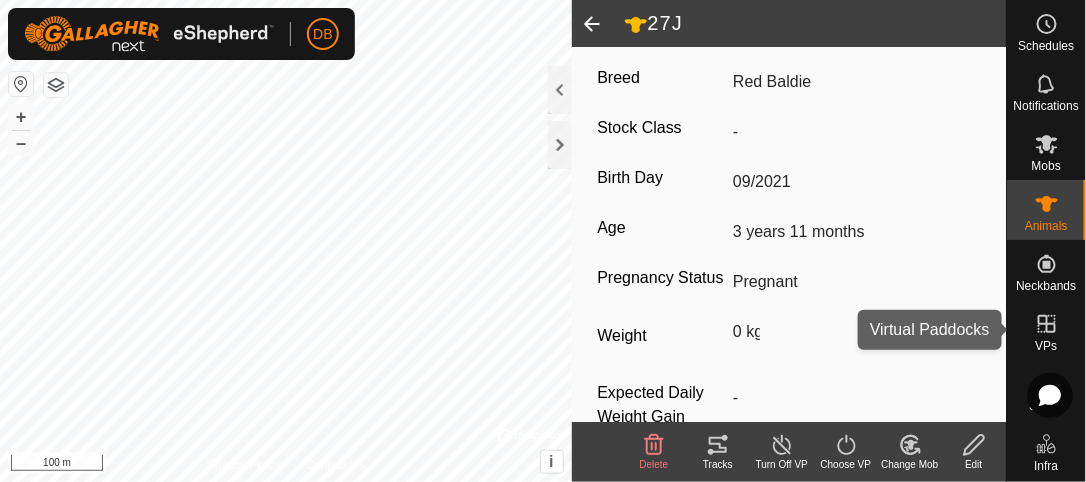 click 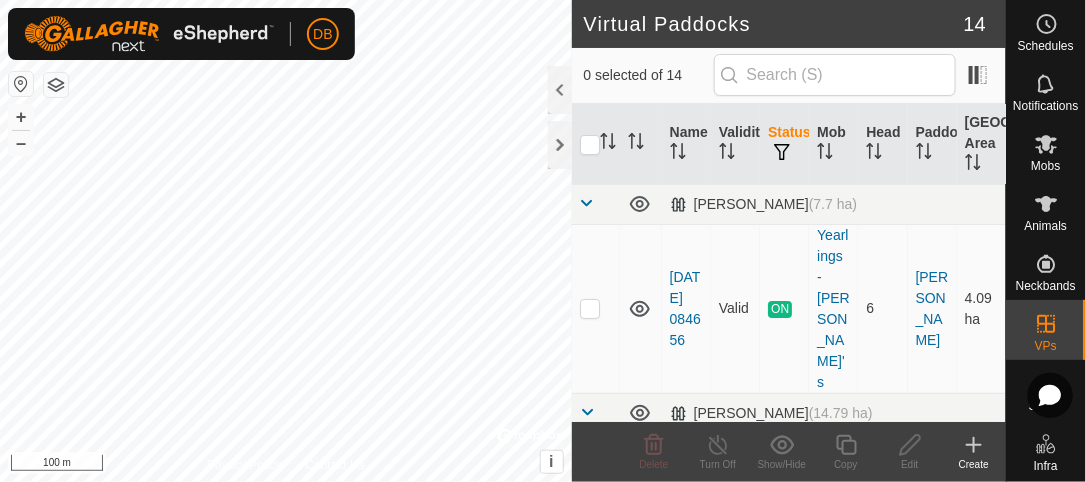 click 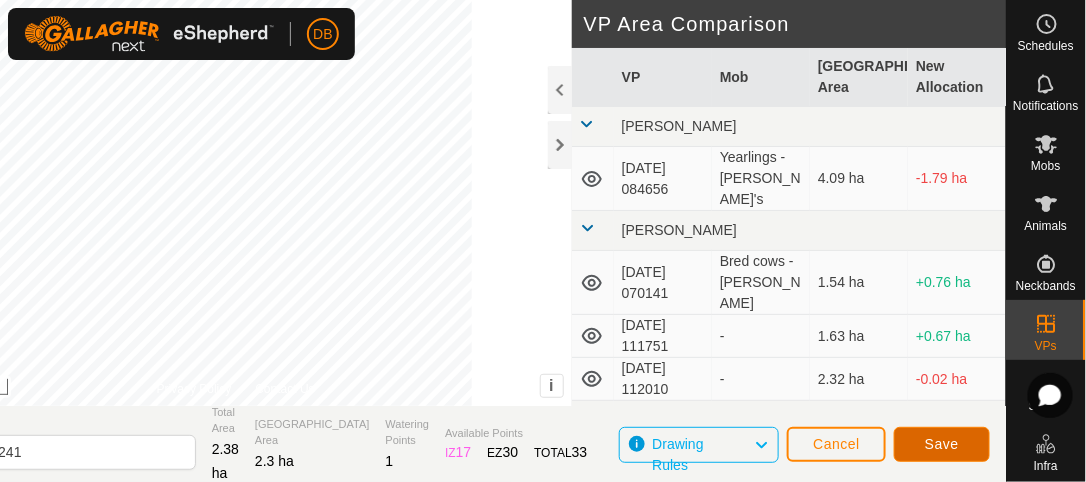 click on "Save" 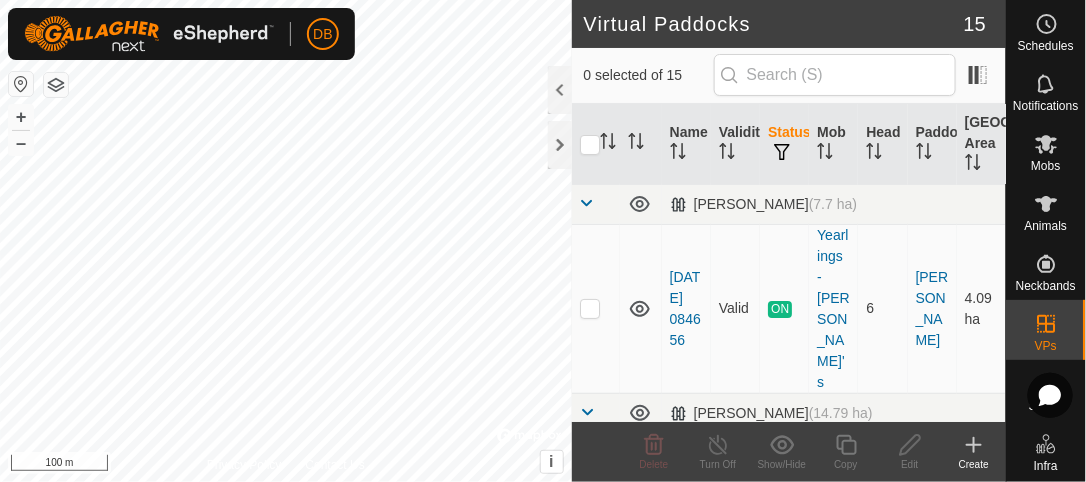 checkbox on "true" 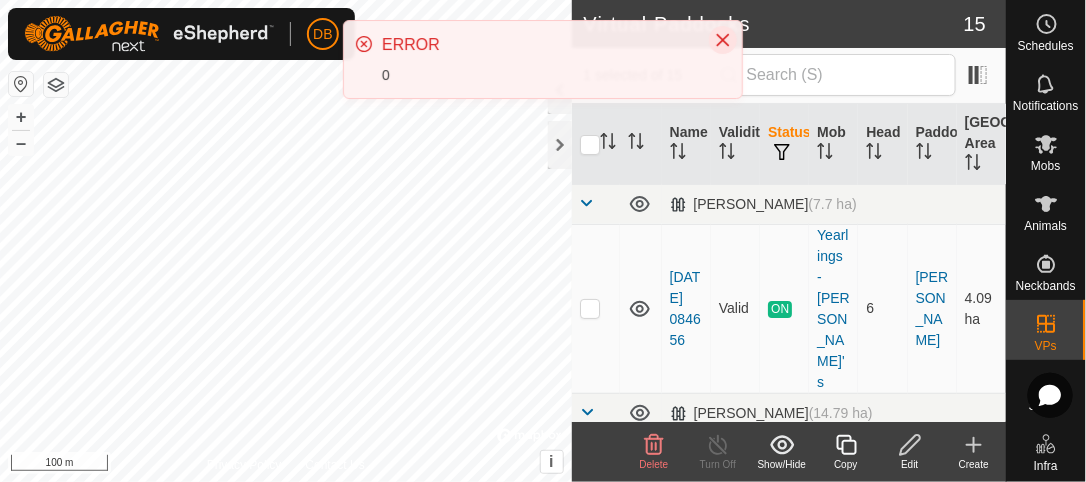 click 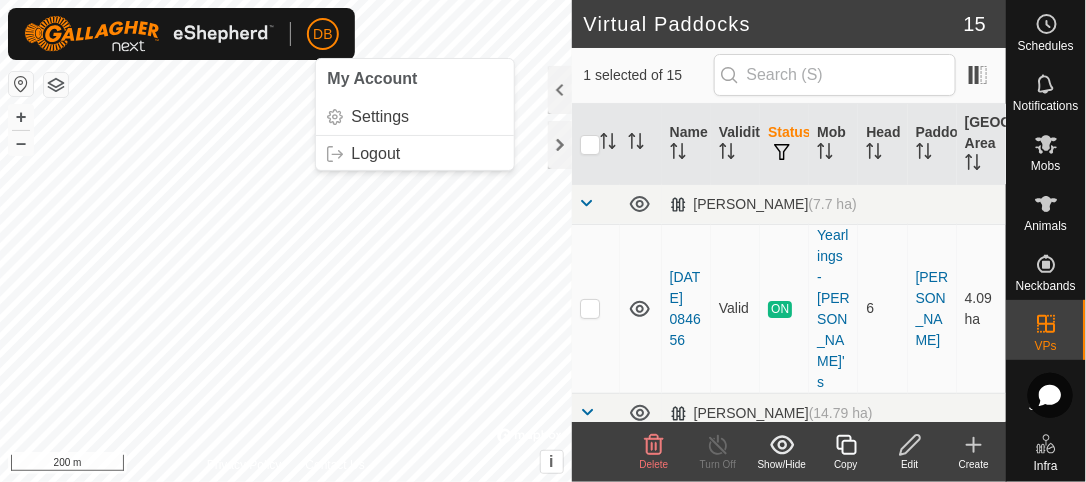 click on "DB" 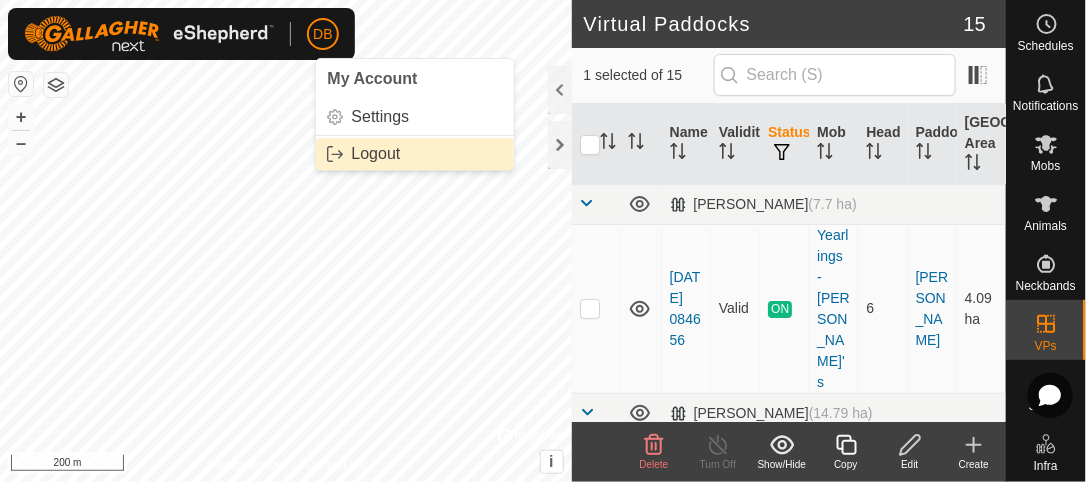click on "Logout" at bounding box center (415, 154) 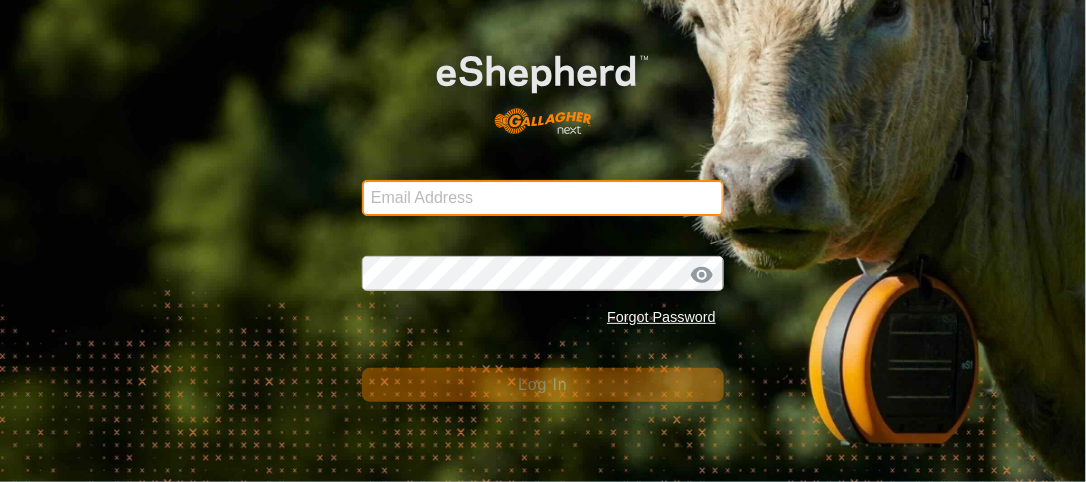 type on "[EMAIL_ADDRESS][DOMAIN_NAME]" 